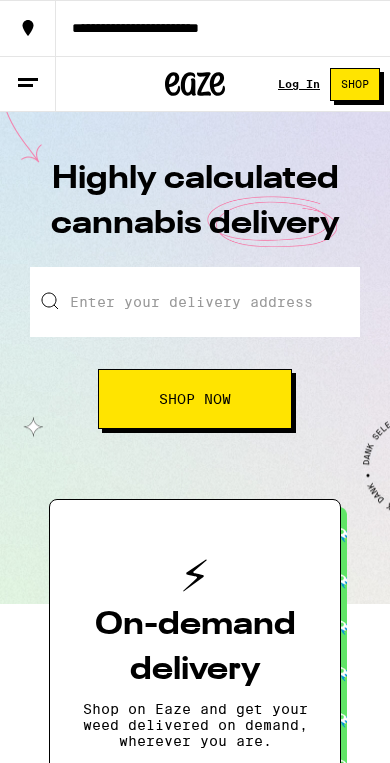 scroll, scrollTop: 0, scrollLeft: 0, axis: both 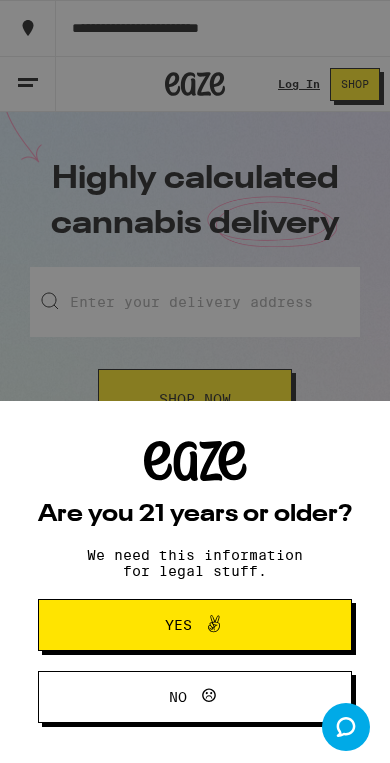 click on "Yes" at bounding box center (195, 625) 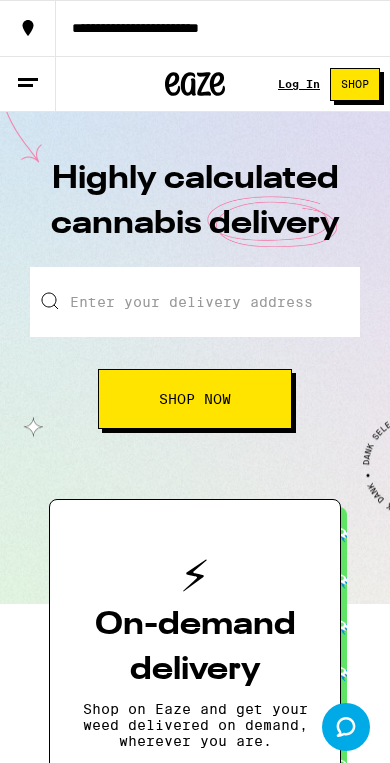 click on "**********" at bounding box center (195, 28) 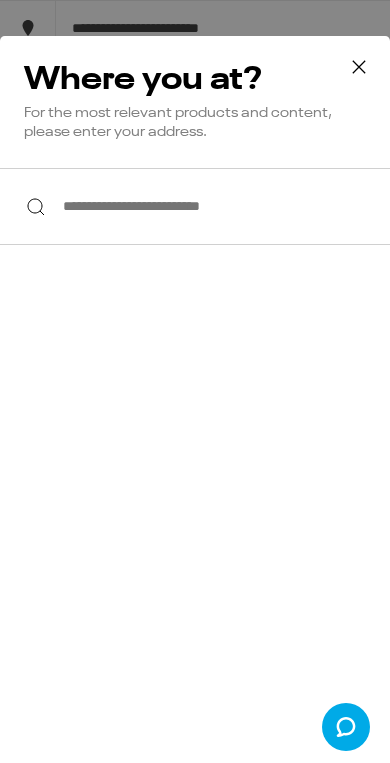 click on "**********" at bounding box center [195, 206] 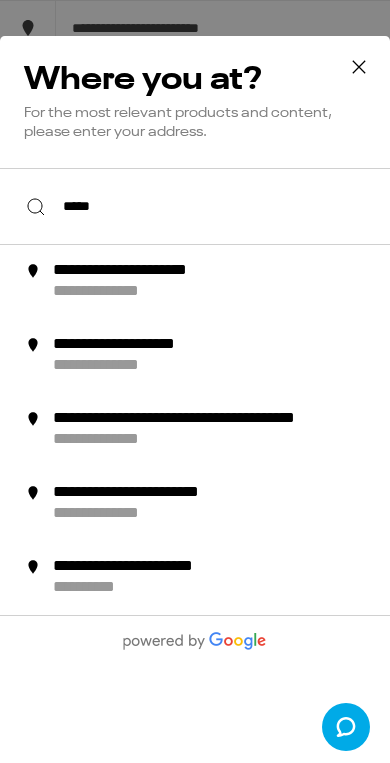 scroll, scrollTop: 0, scrollLeft: 0, axis: both 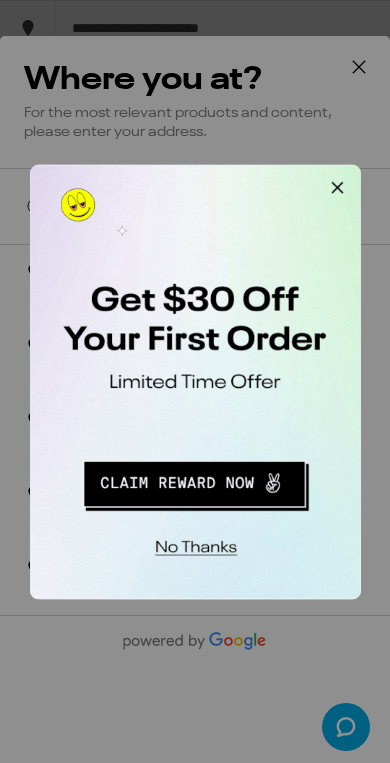 type on "*****" 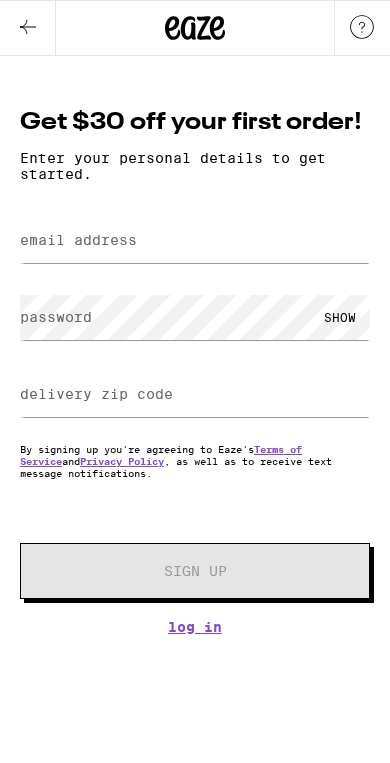 scroll, scrollTop: 0, scrollLeft: 0, axis: both 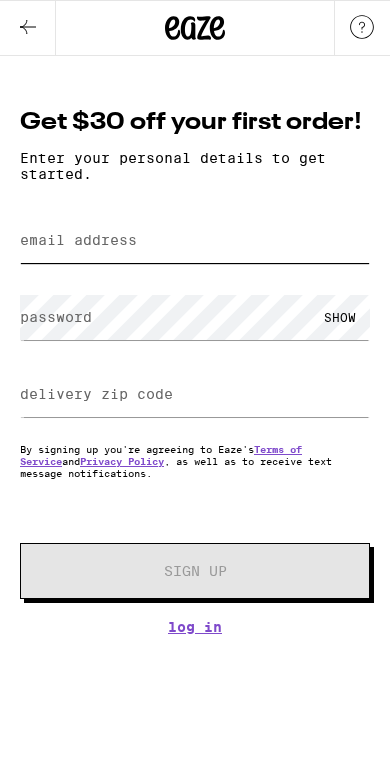 click on "email address" at bounding box center (195, 240) 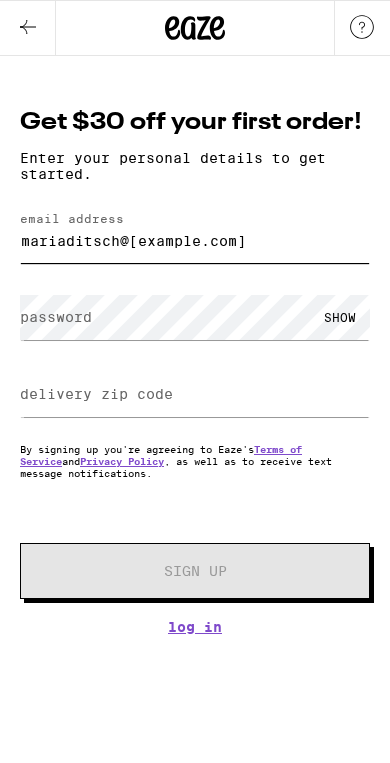 type on "mariaditsch@icloud.com" 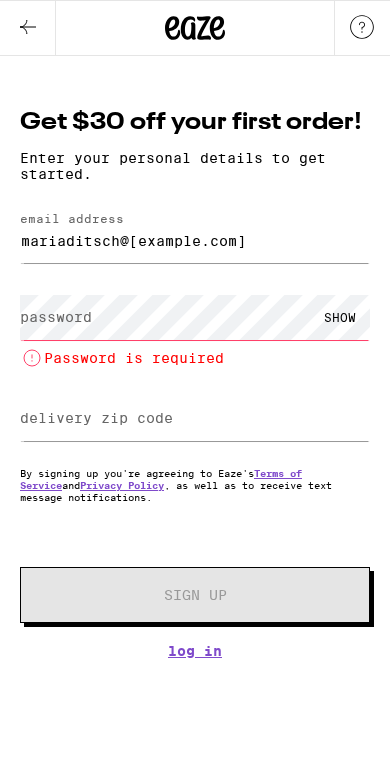 click 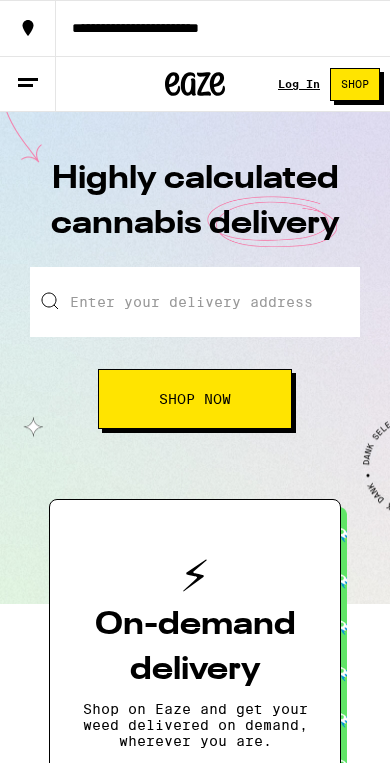click on "**********" at bounding box center [223, 28] 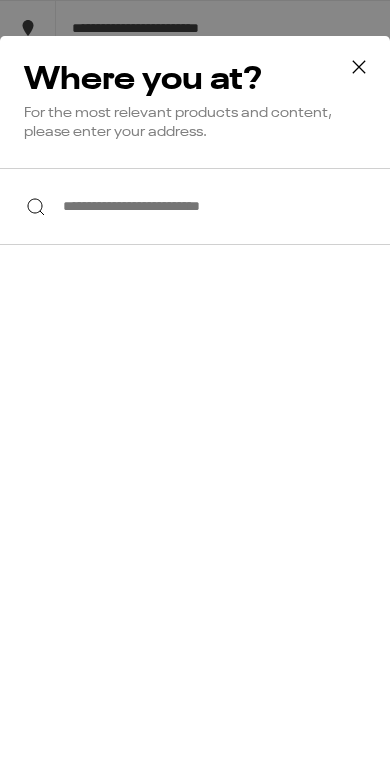 click on "**********" at bounding box center (195, 206) 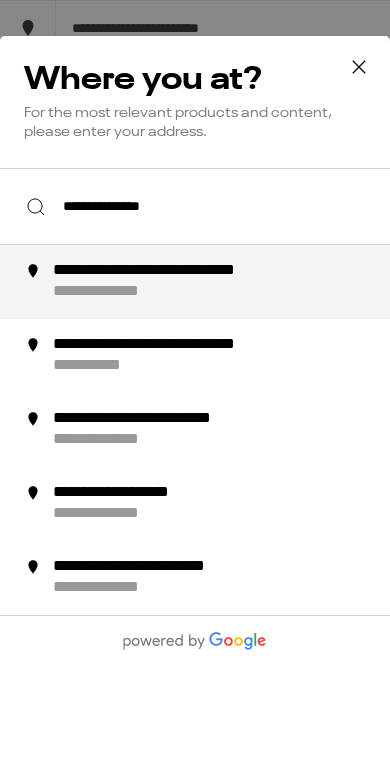 click on "**********" at bounding box center (208, 271) 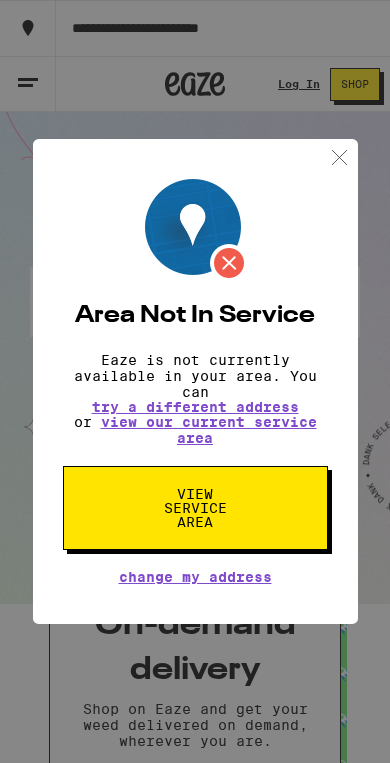 click on "View Service Area" at bounding box center (195, 508) 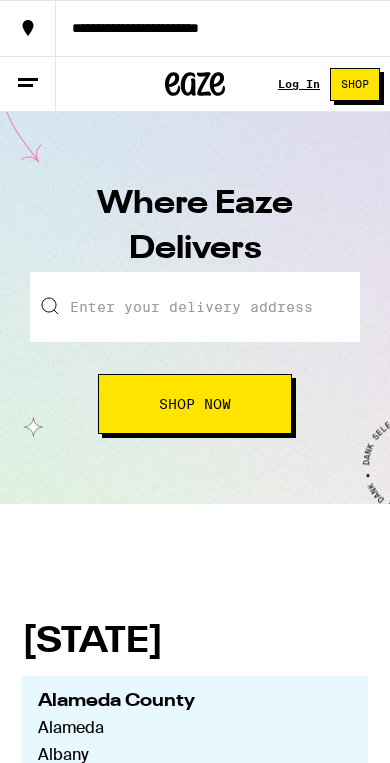 click on "Shop Now" at bounding box center (195, 404) 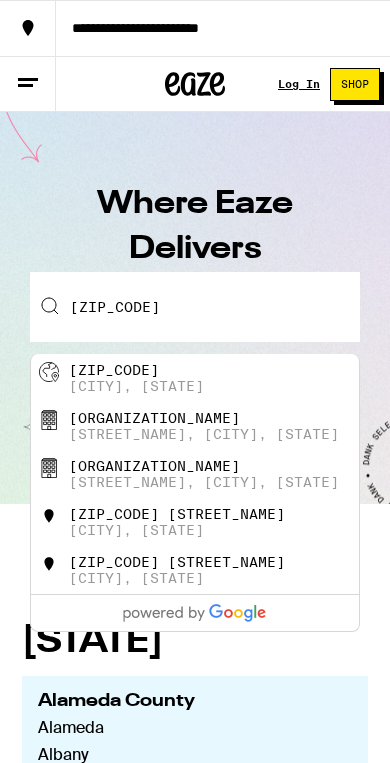 click on "Colorado Springs, CO" at bounding box center [136, 386] 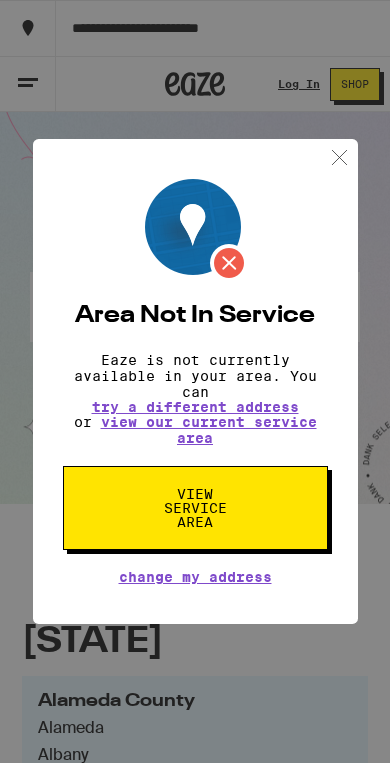 click at bounding box center [339, 157] 